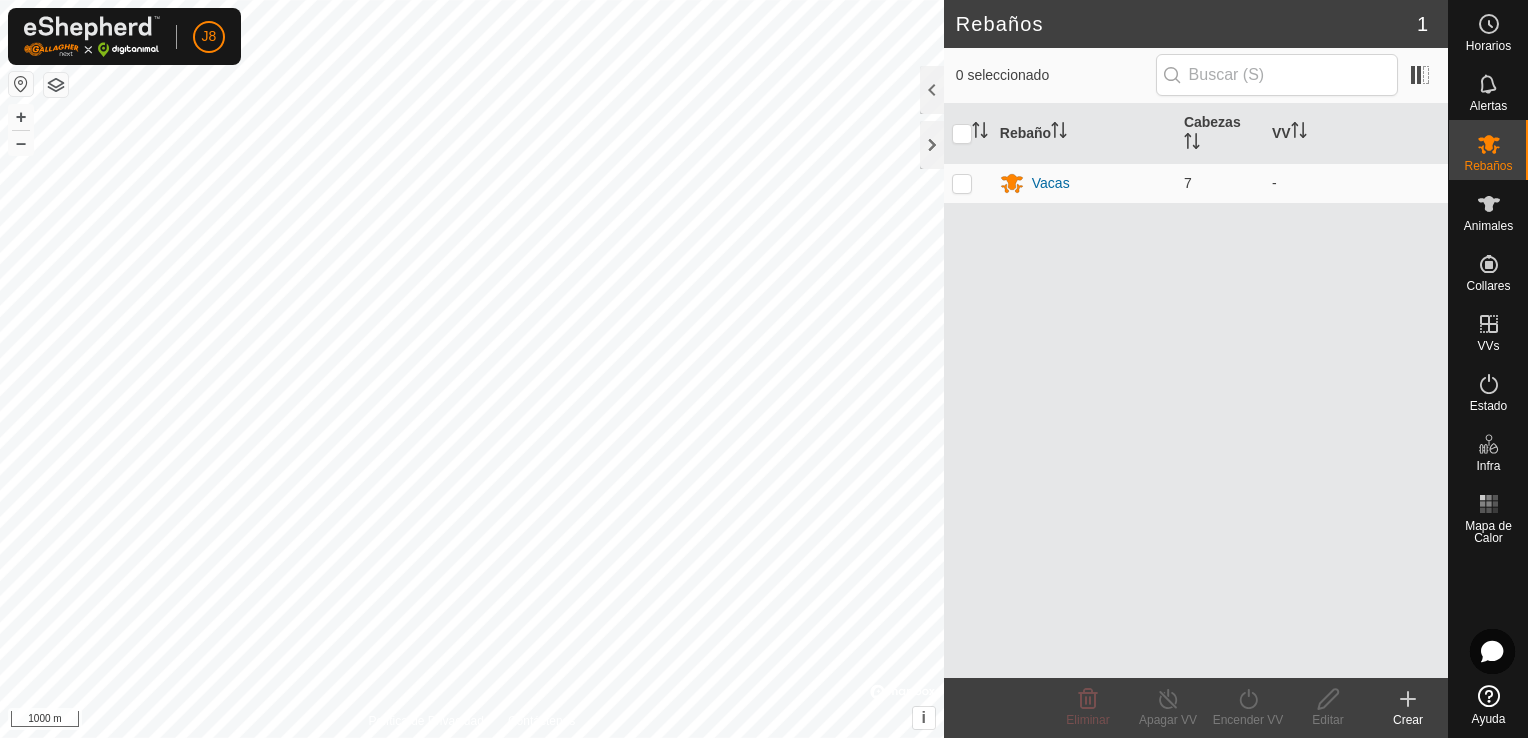 scroll, scrollTop: 0, scrollLeft: 0, axis: both 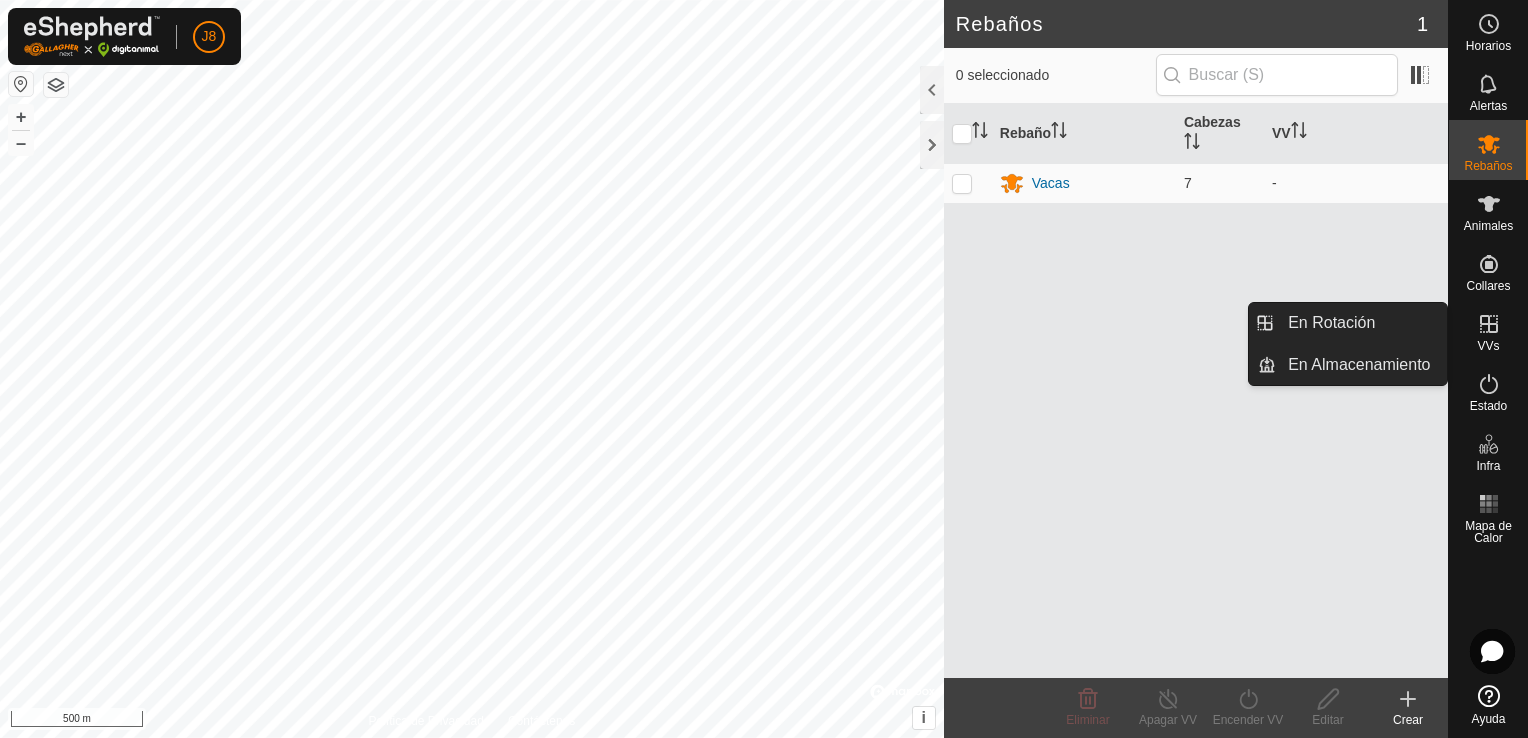 click at bounding box center (1489, 324) 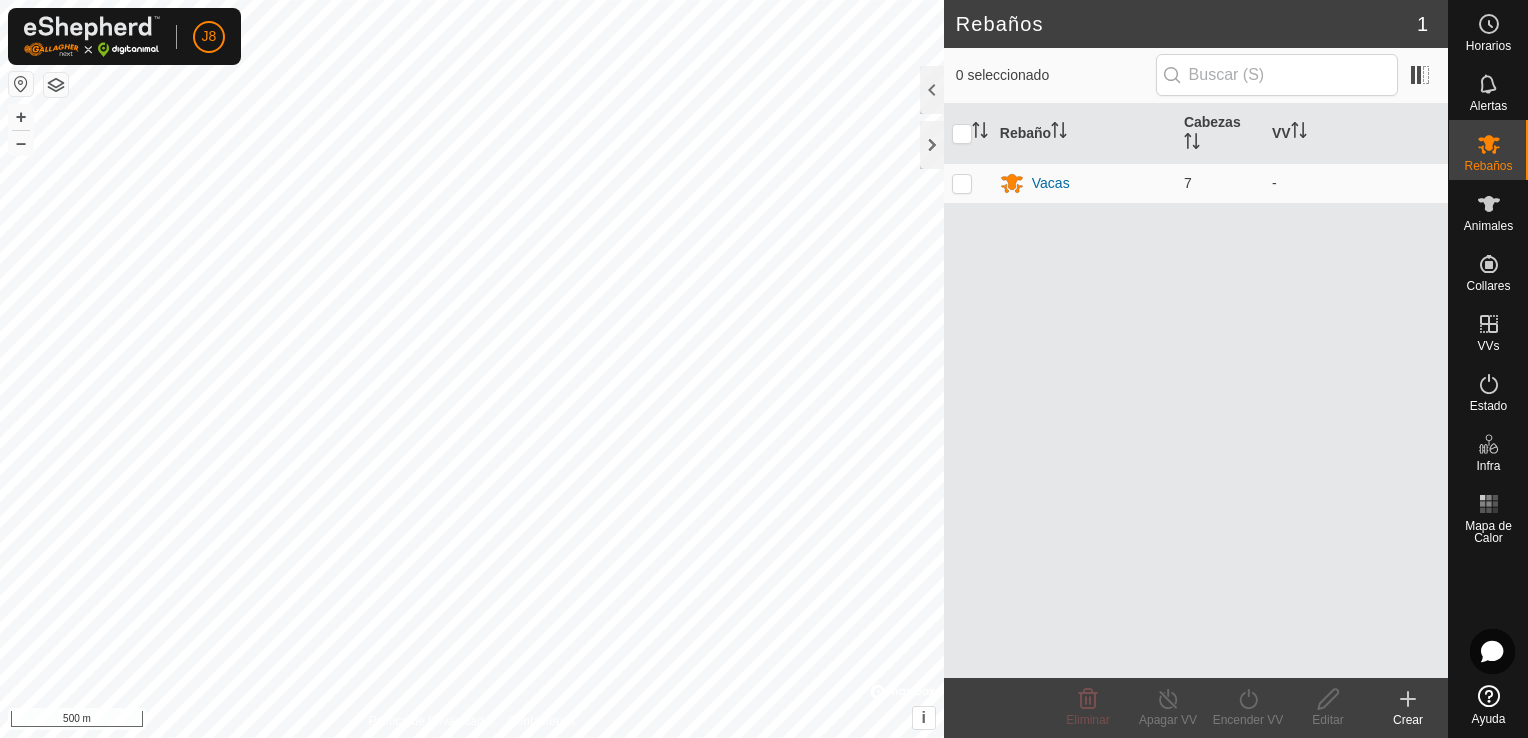click 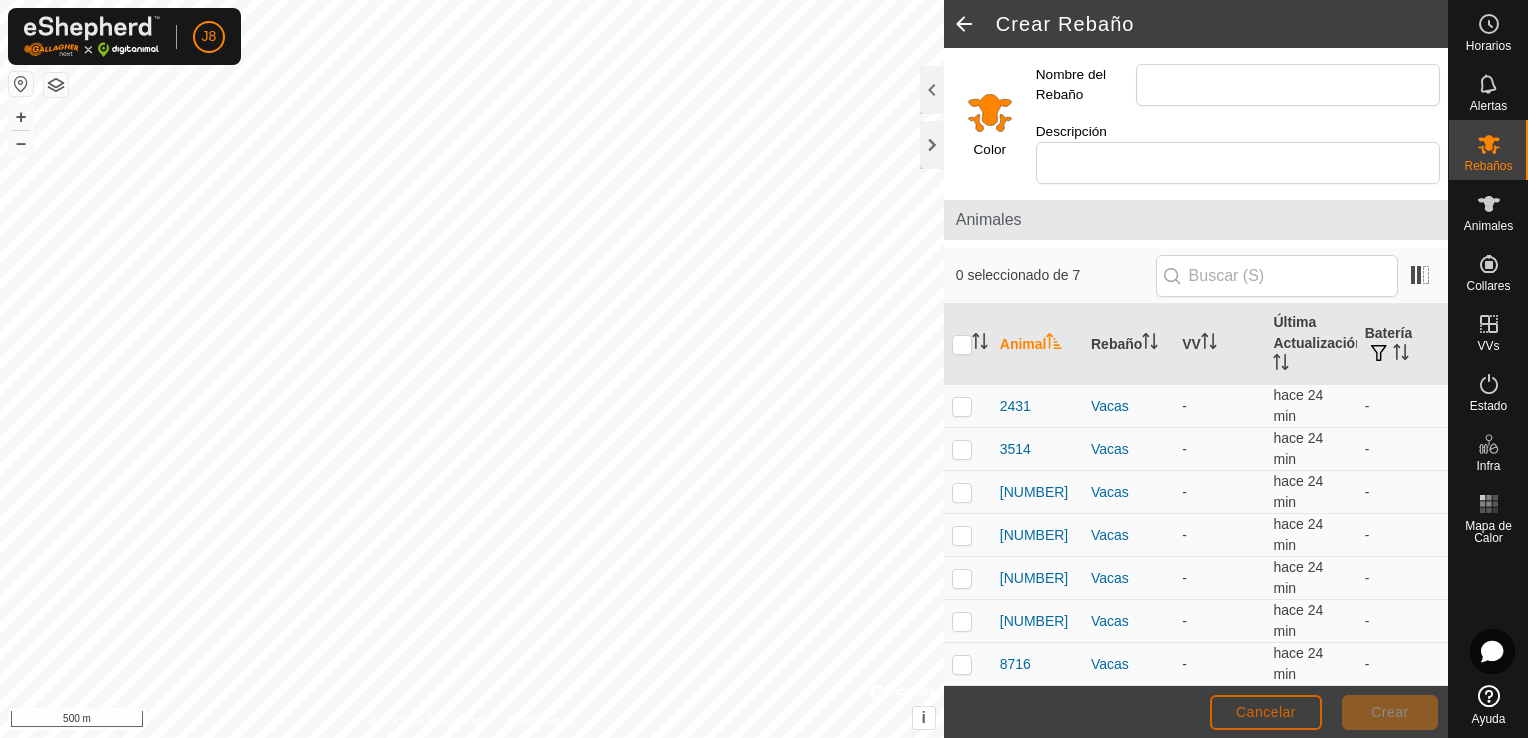click on "Cancelar" 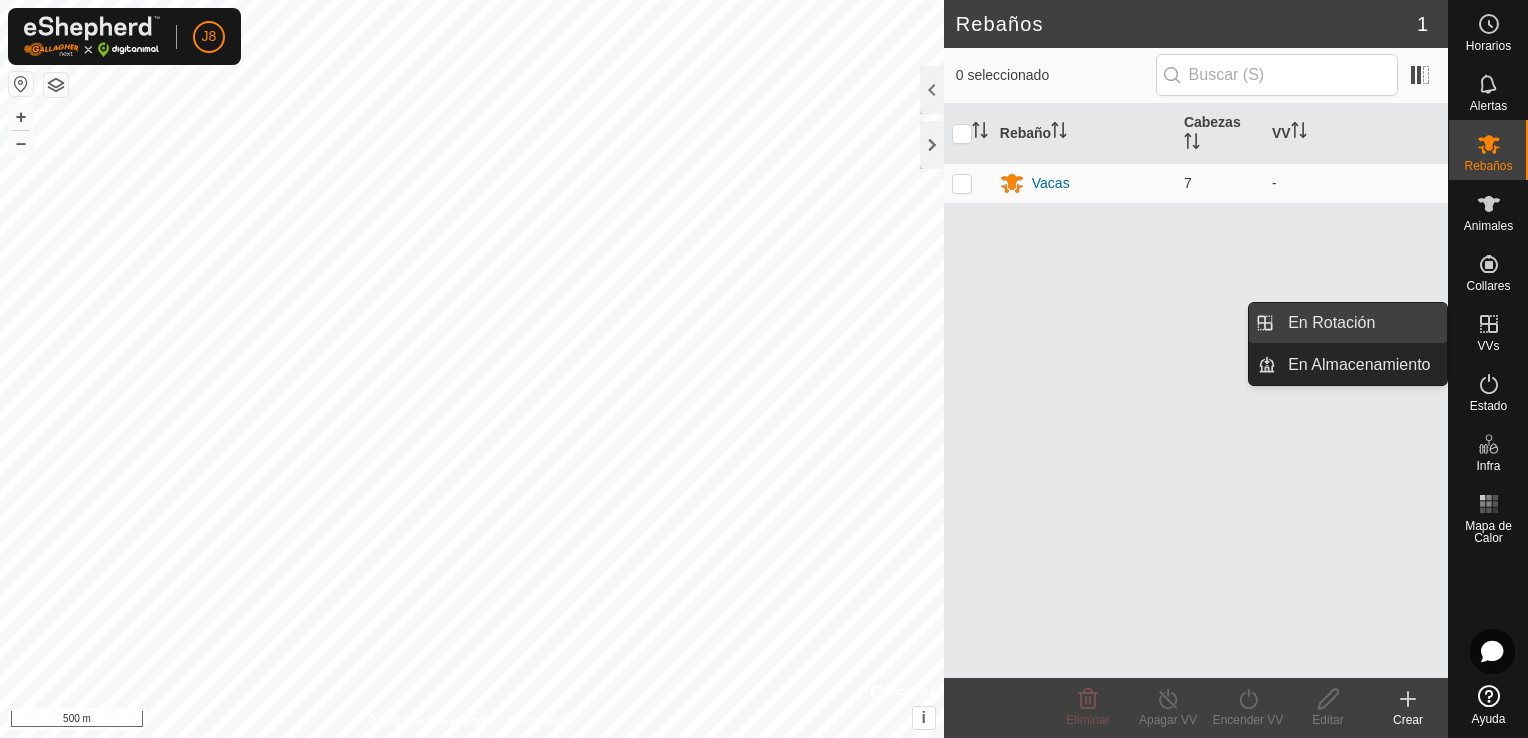 click on "En Rotación" at bounding box center (1361, 323) 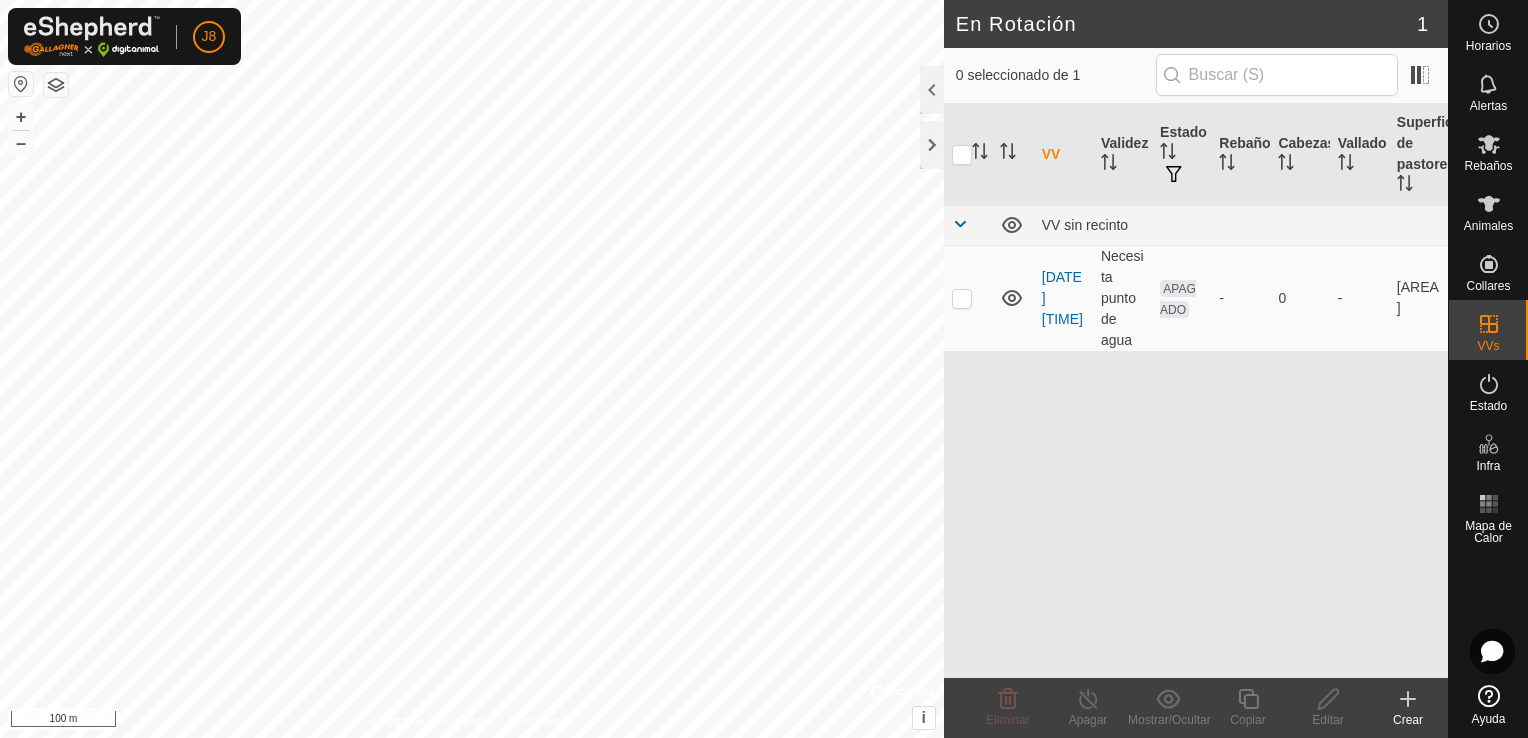 click 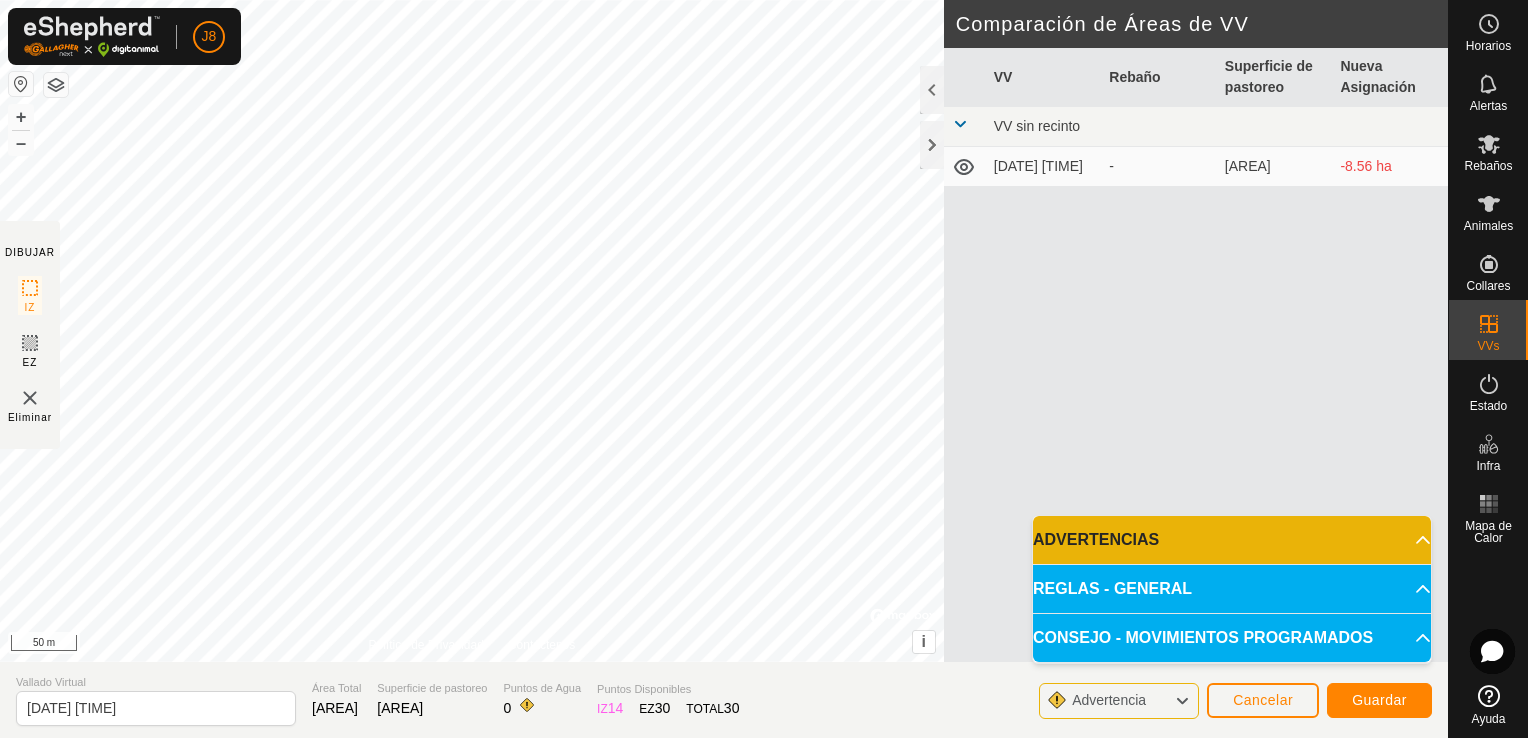 click on "Advertencia" 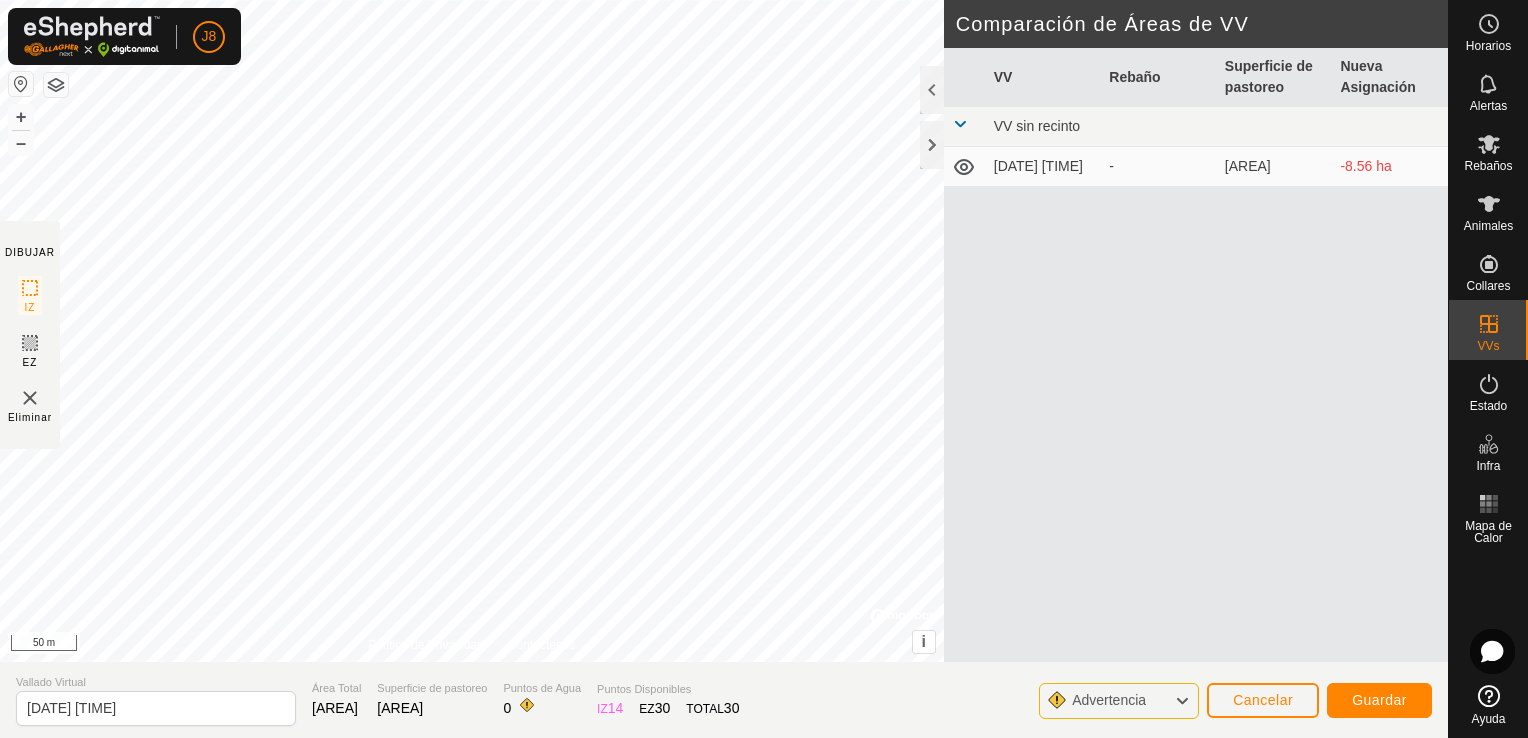 click on "Advertencia" 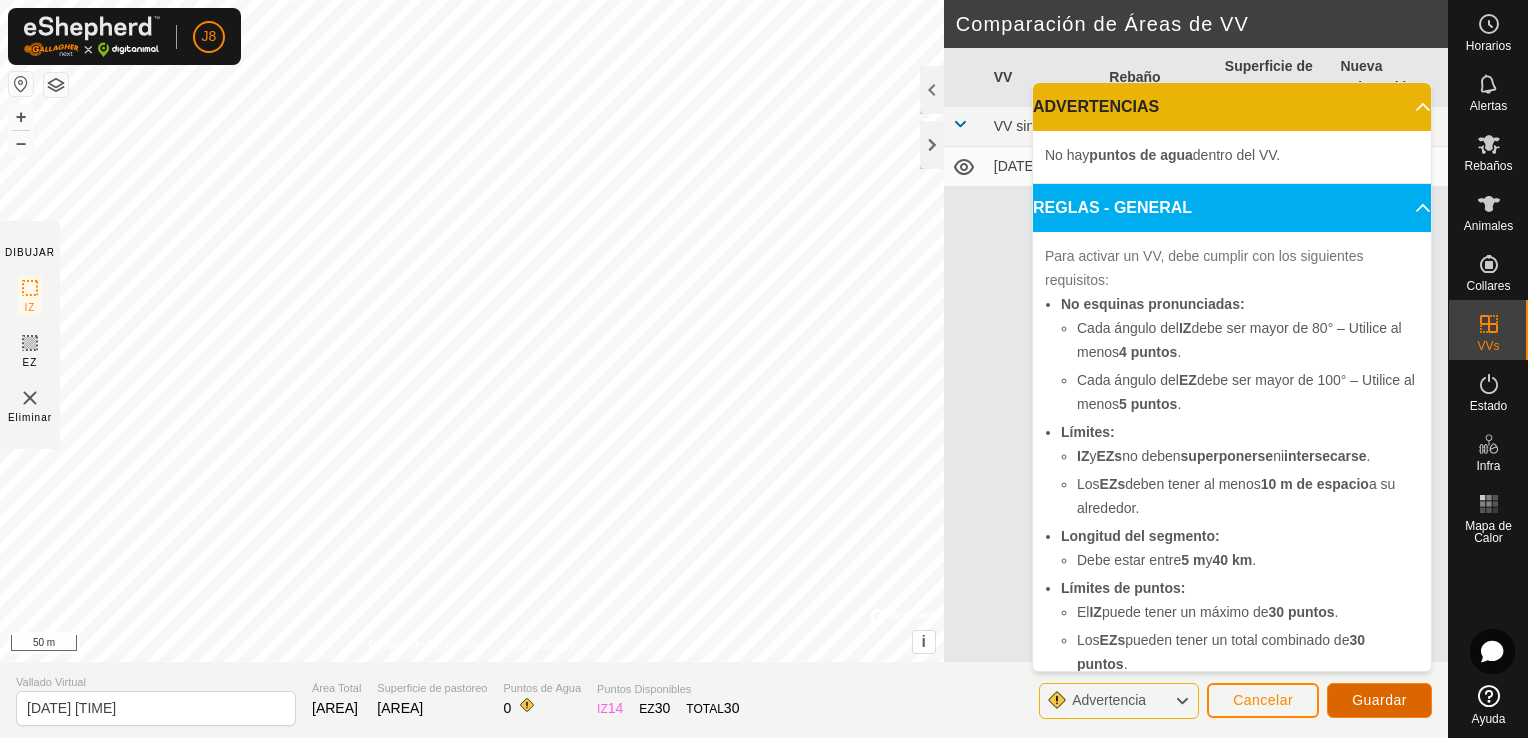 click on "Guardar" 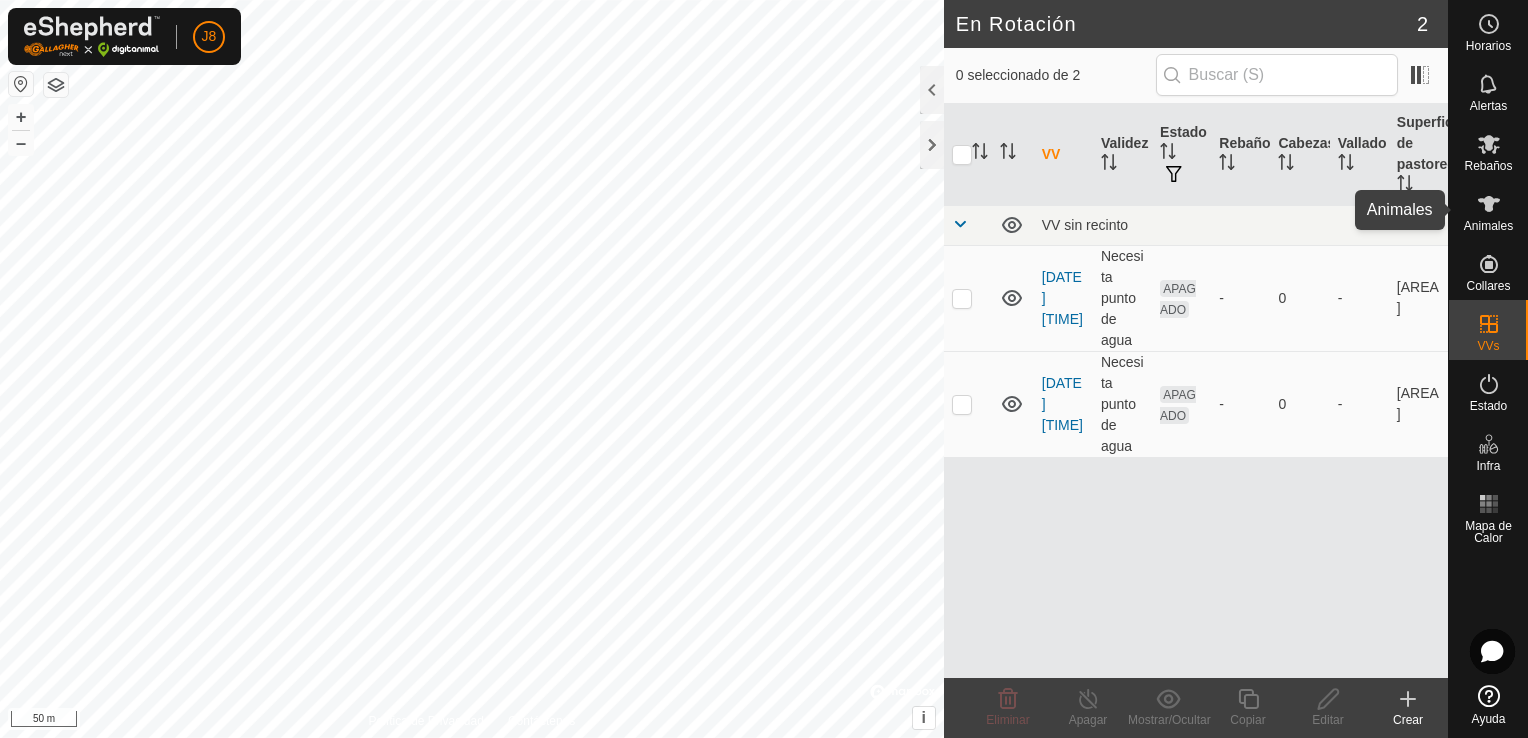 click 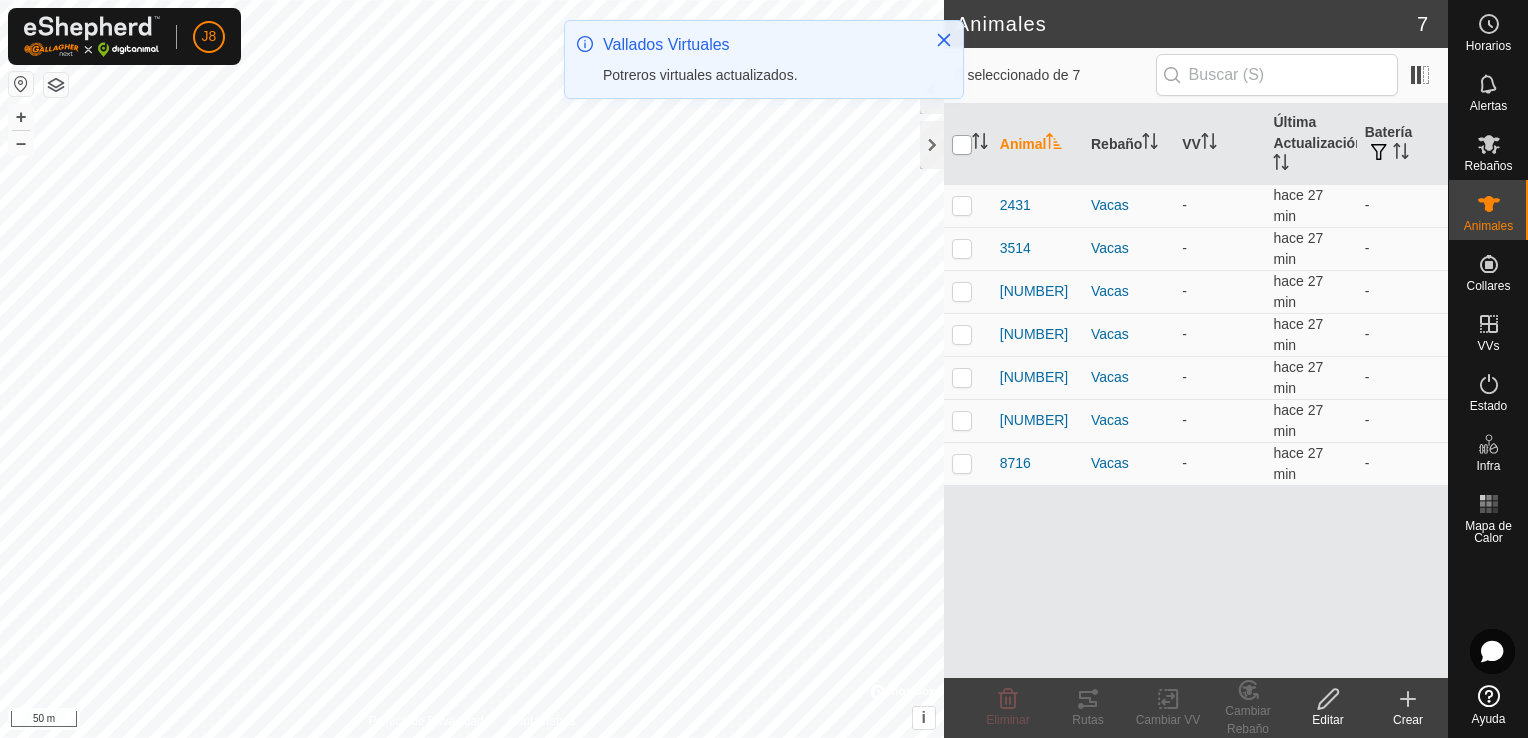 click on "J8 Horarios Alertas Rebaños Animales Collares VVs Estado Infra Mapa de Calor Ayuda Animales [NUMBER]  0 seleccionado de [NUMBER]   Animal   Rebaño   VV   Última Actualización   Batería   [NUMBER]   Vacas  -  hace [DURATION] -  [NUMBER]   Vacas  -  hace [DURATION] -  [NUMBER]   Vacas  -  hace [DURATION] -  [NUMBER]   Vacas  -  hace [DURATION] -  [NUMBER]   Vacas  -  hace [DURATION] -  [NUMBER]   Vacas  -  hace [DURATION] -  [NUMBER]   Vacas  -  hace [DURATION] - Eliminar  Rutas   Cambiar VV   Cambiar Rebaño   Editar   Crear  Política de Privacidad Contáctenos + – ⇧ i ©  Mapbox , ©  OpenStreetMap ,  Improve this map 50 m  Vallados Virtuales  Potreros virtuales actualizados." 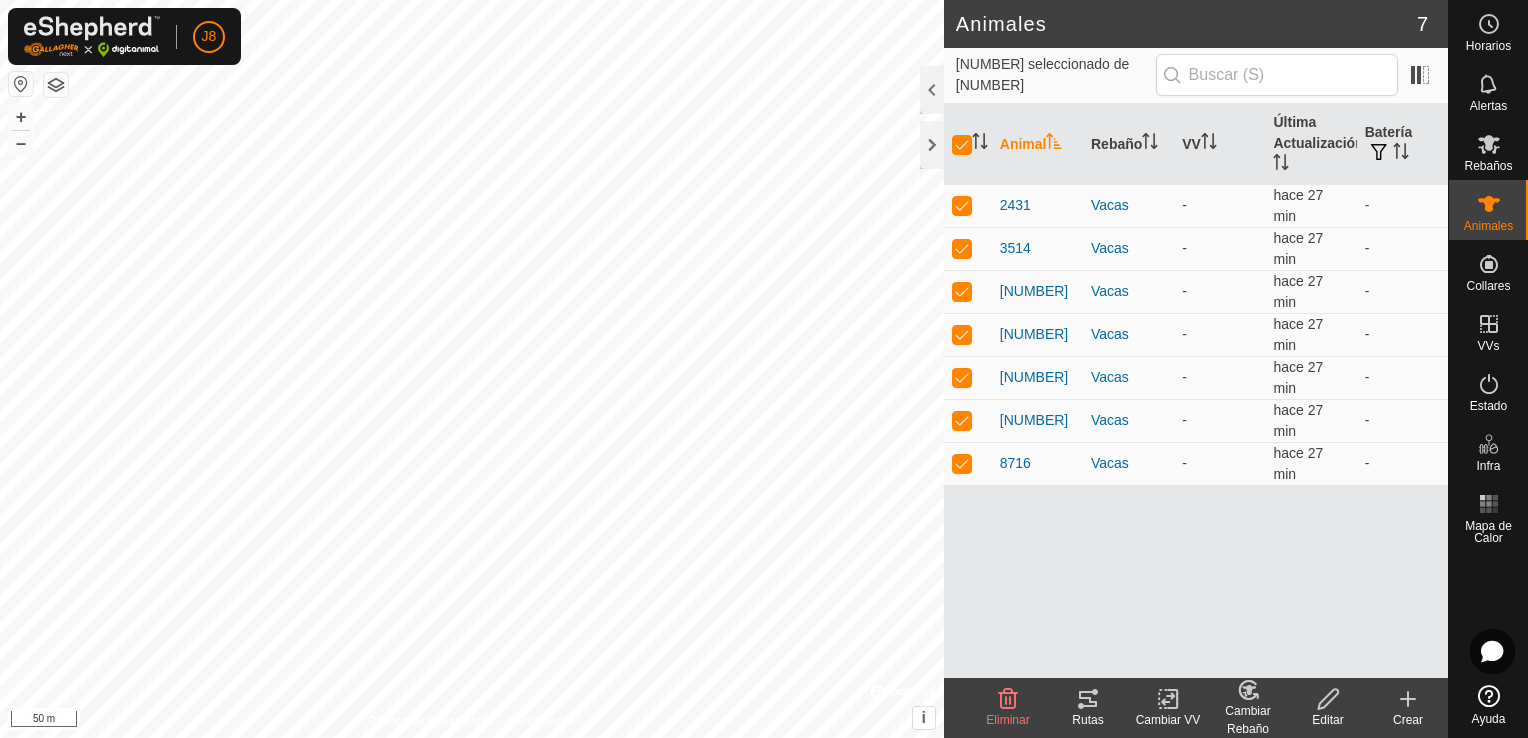 click 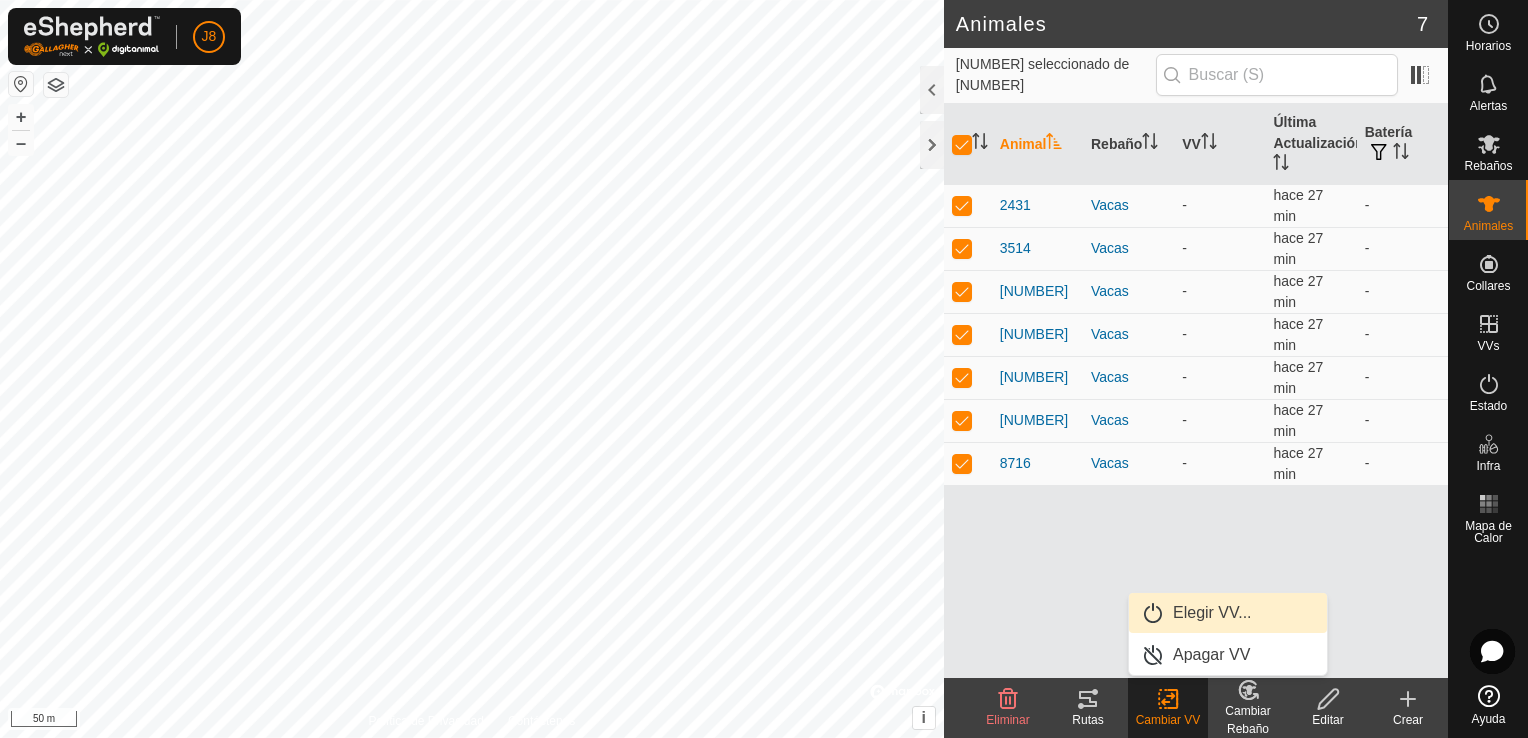 click on "Elegir VV..." at bounding box center (1228, 613) 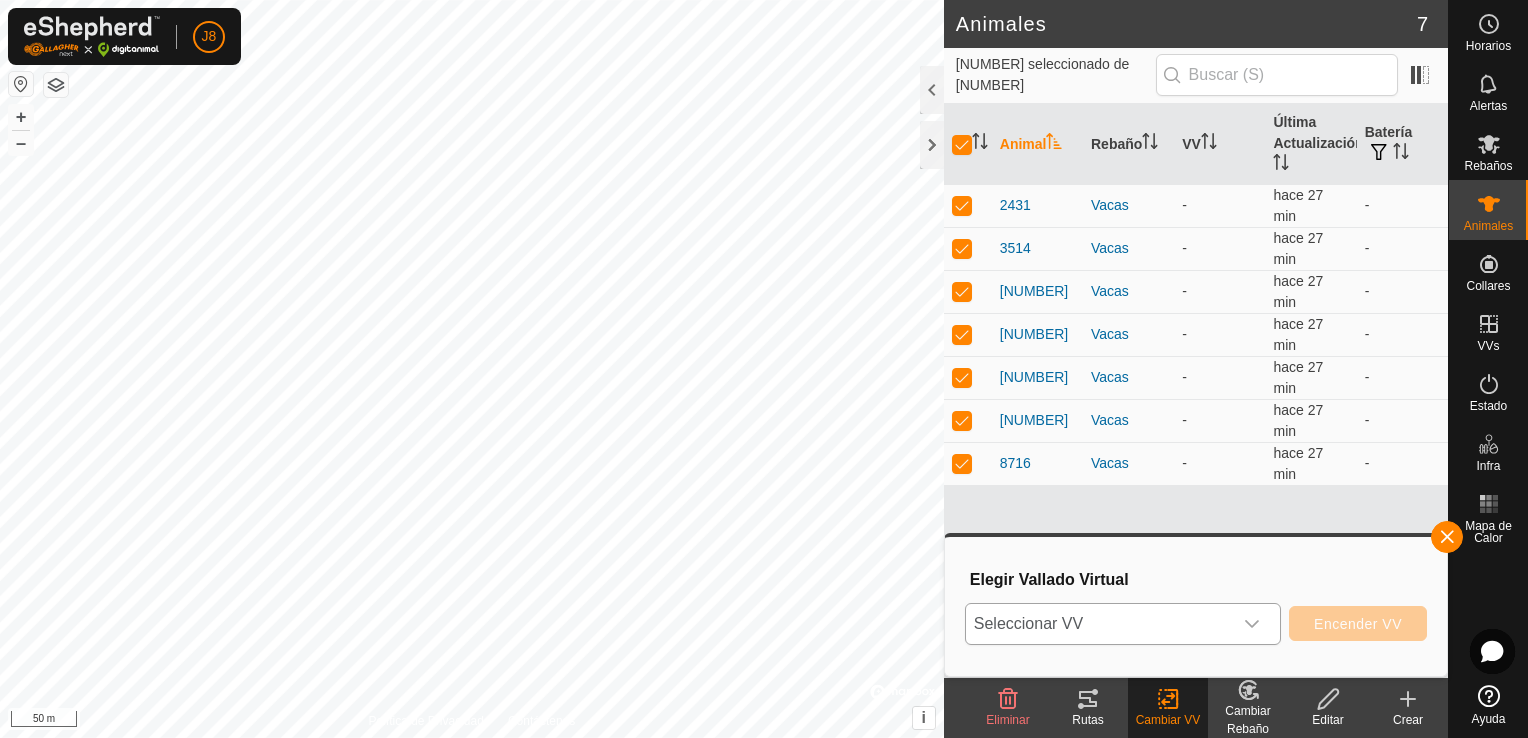 click on "Seleccionar VV" at bounding box center [1099, 624] 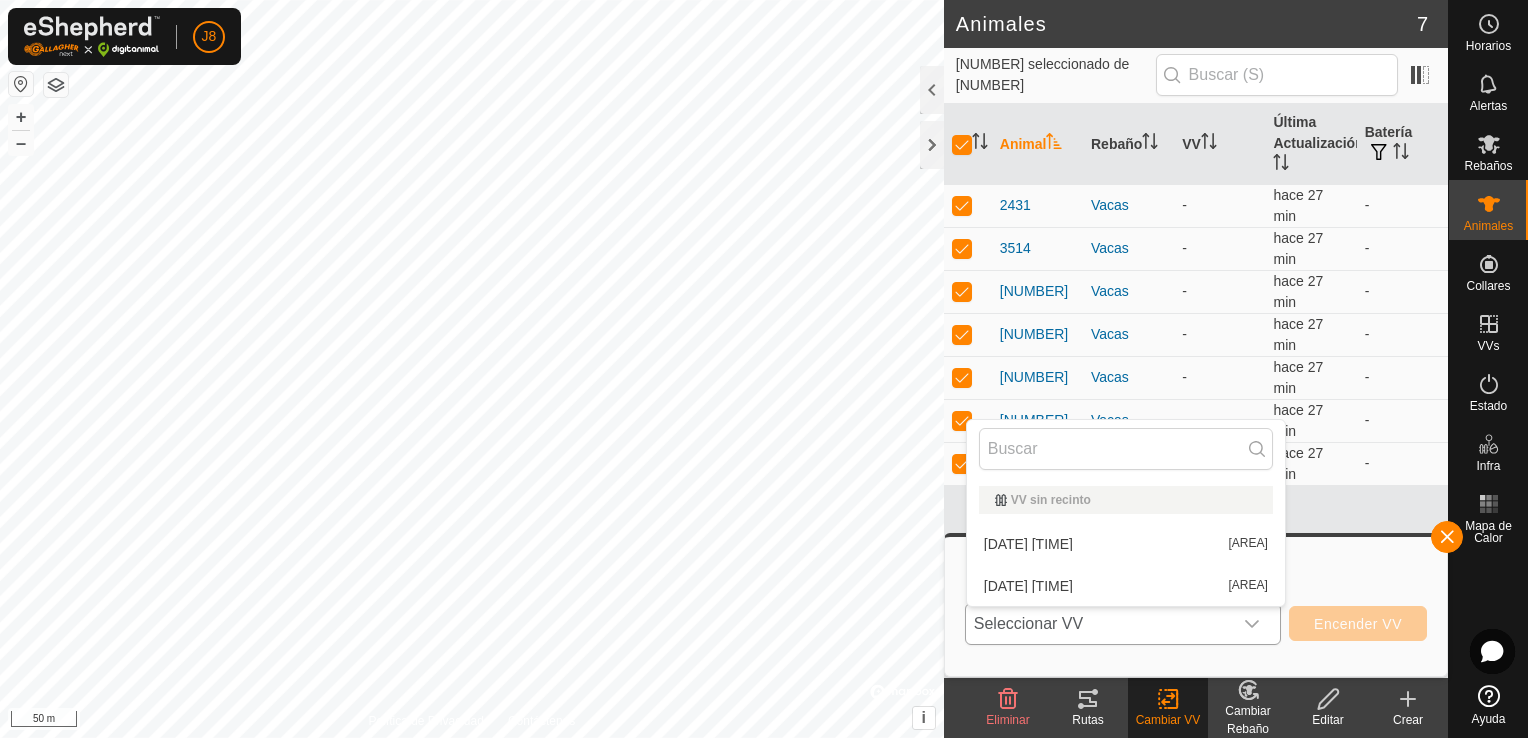 click on "[DATE] [TIME] [AREA]" at bounding box center [1126, 586] 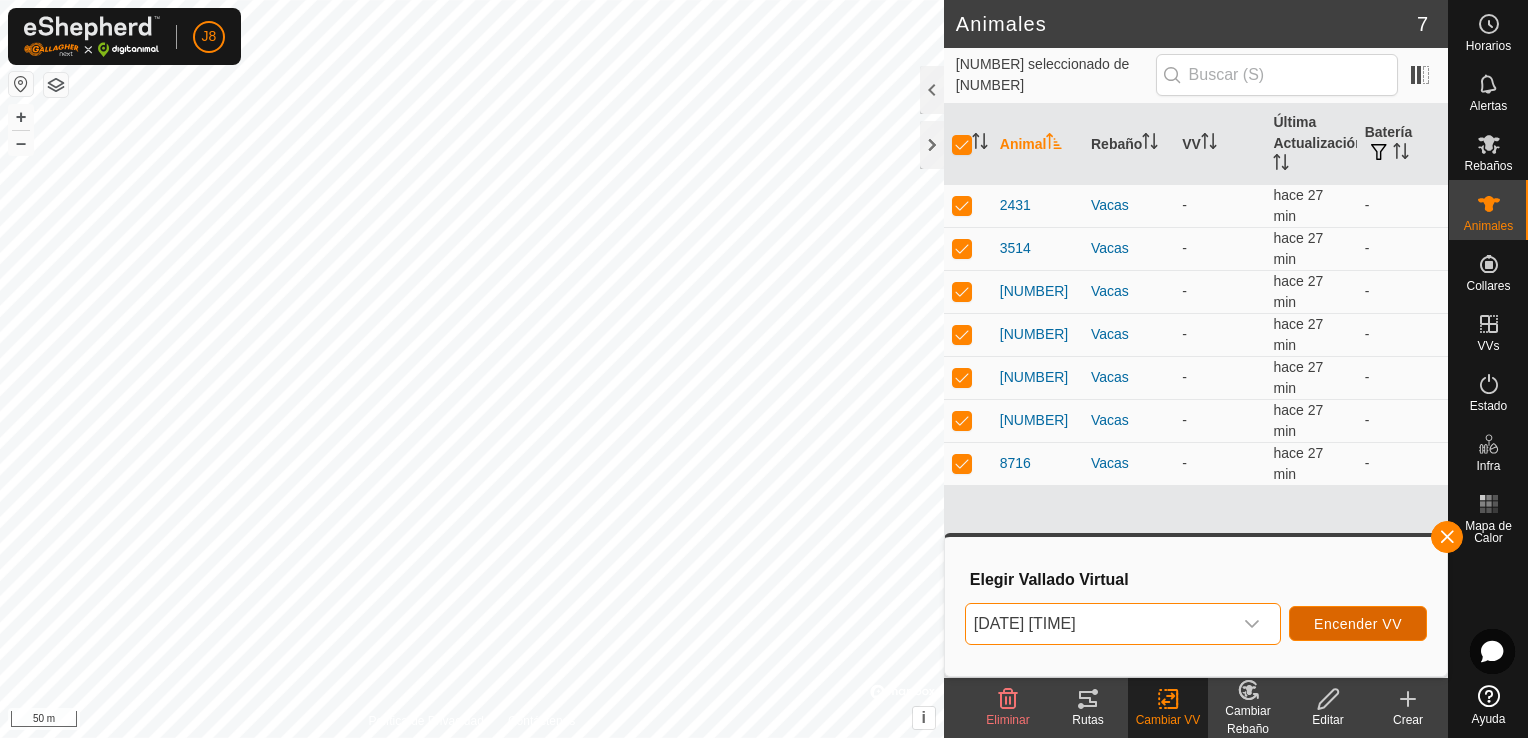 click on "Encender VV" at bounding box center (1358, 624) 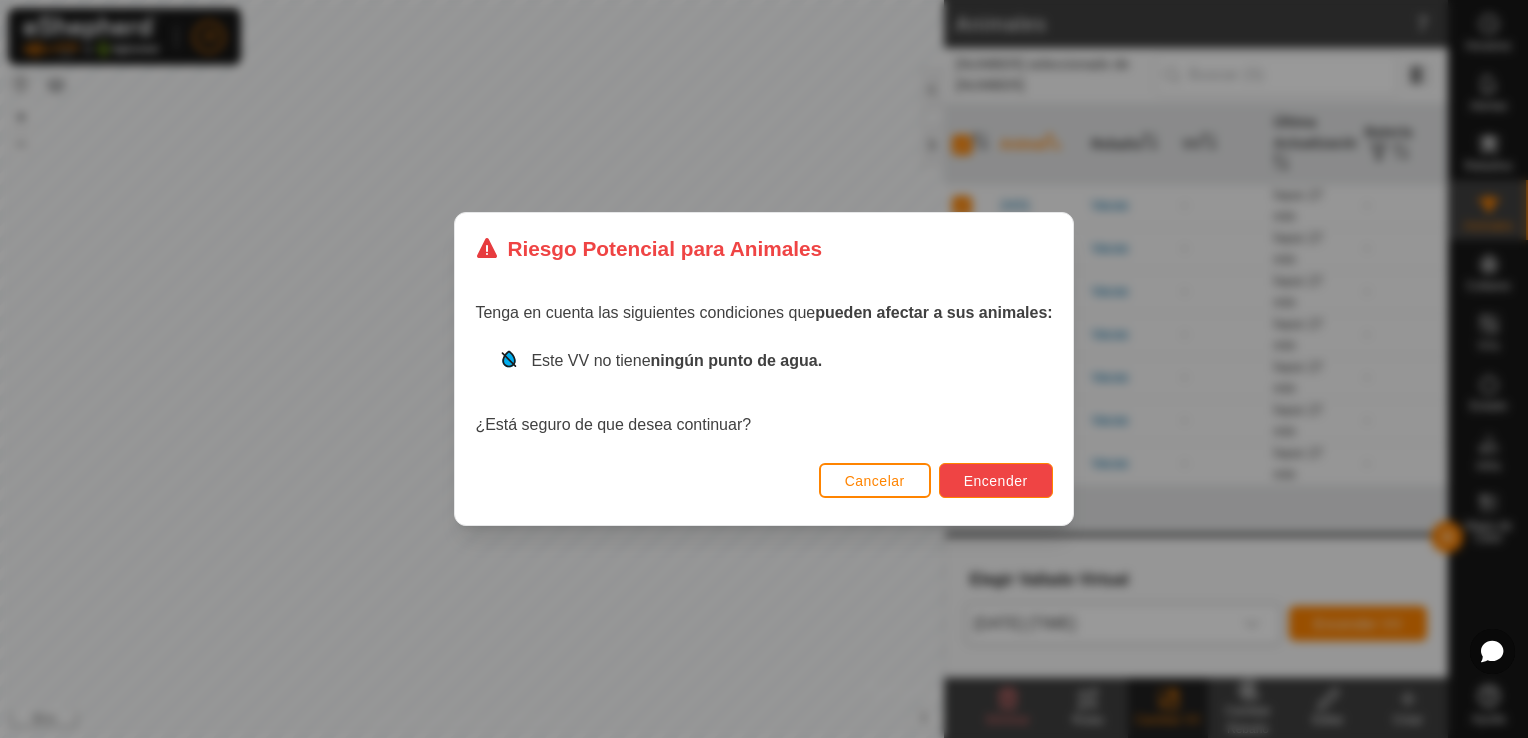 click on "Encender" at bounding box center [996, 480] 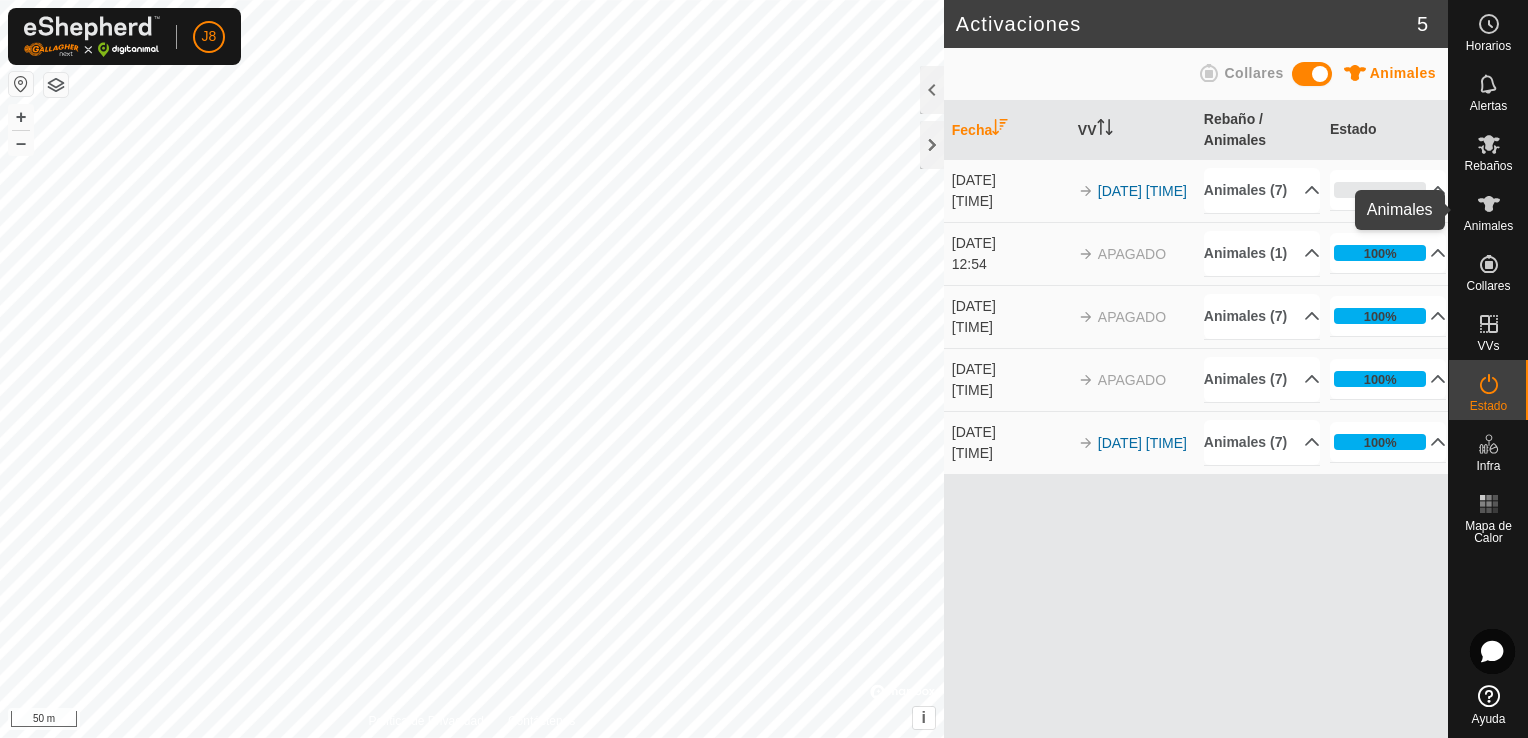 click 